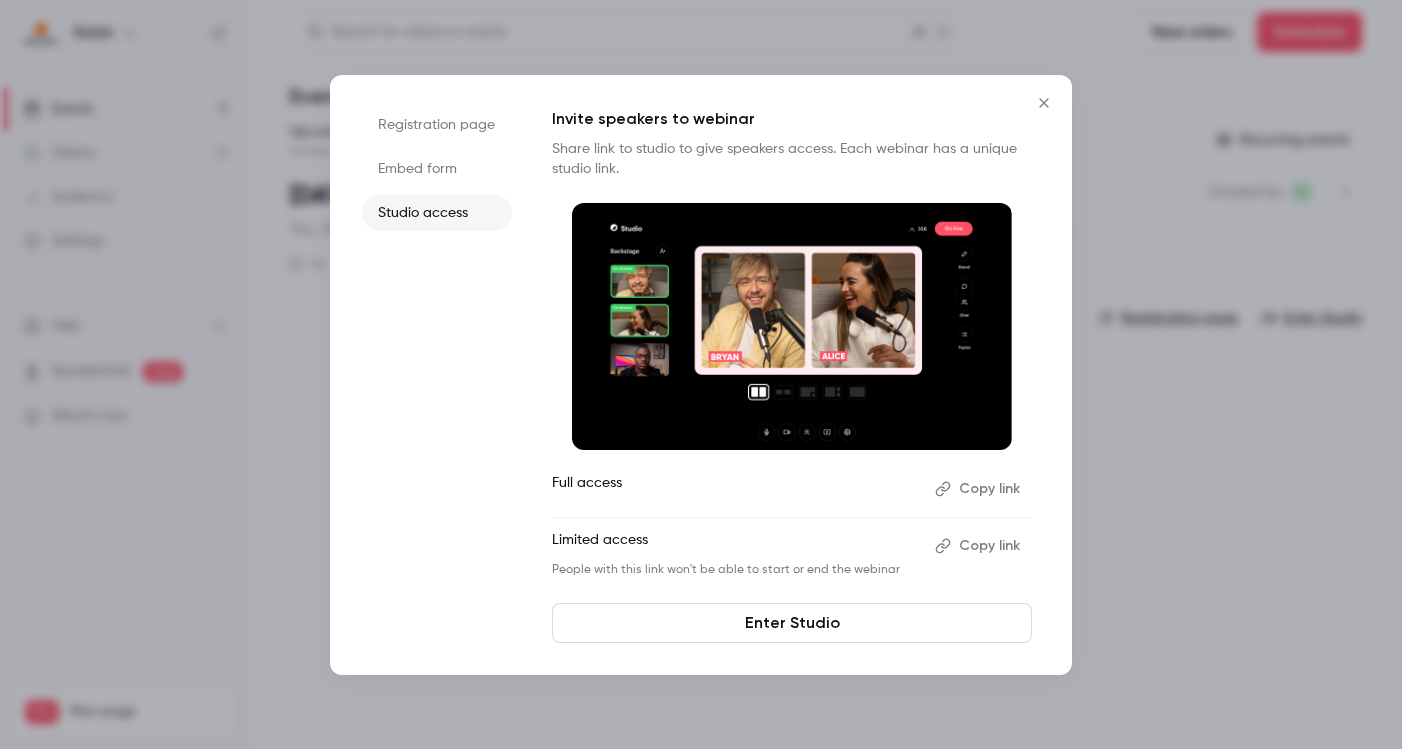 scroll, scrollTop: 0, scrollLeft: 0, axis: both 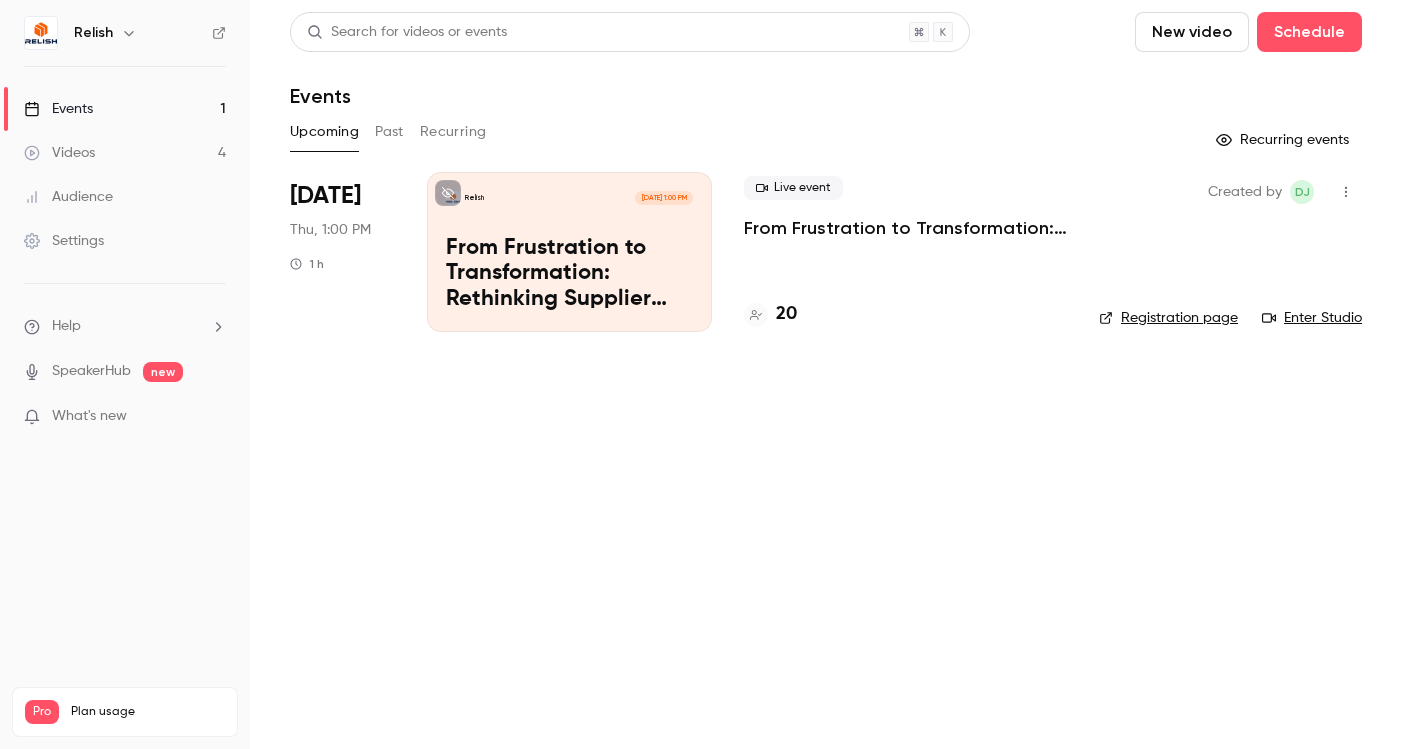 click on "Past" at bounding box center (389, 132) 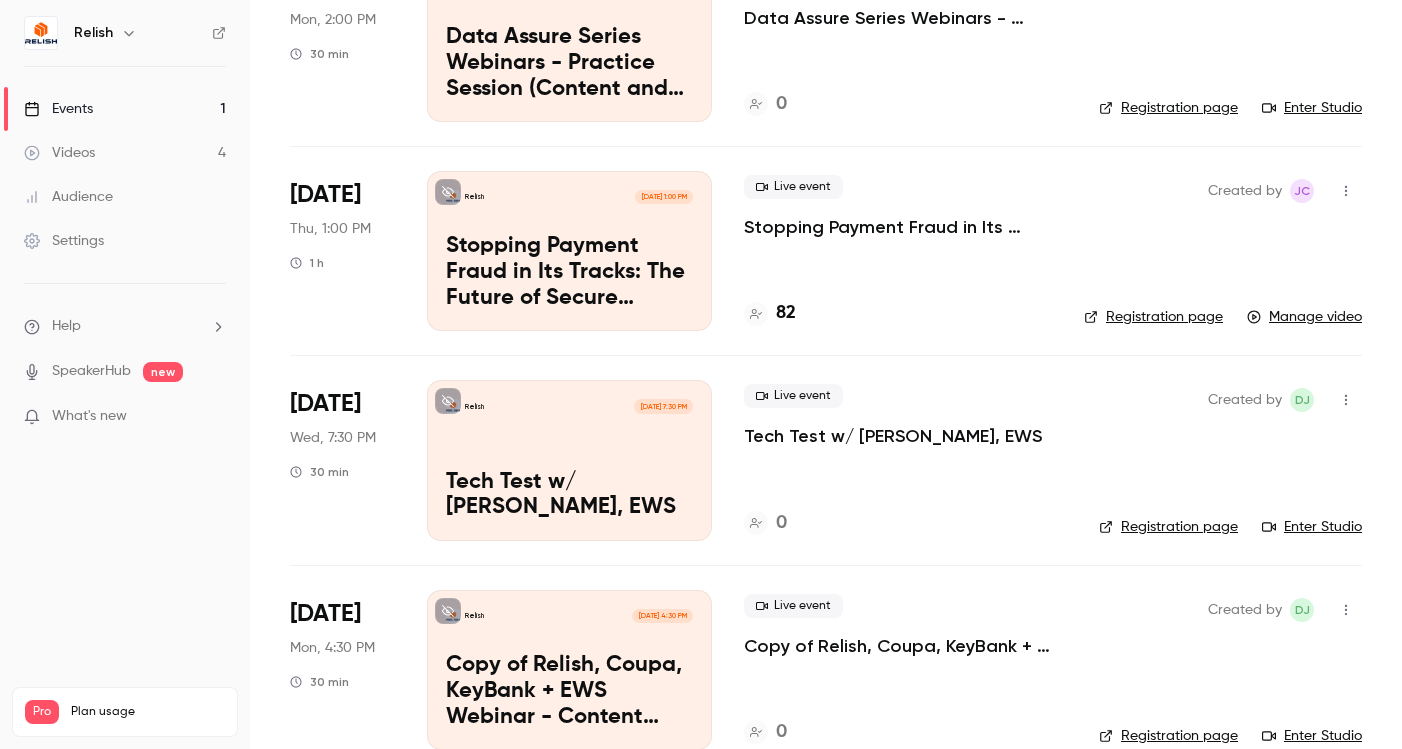 scroll, scrollTop: 1294, scrollLeft: 0, axis: vertical 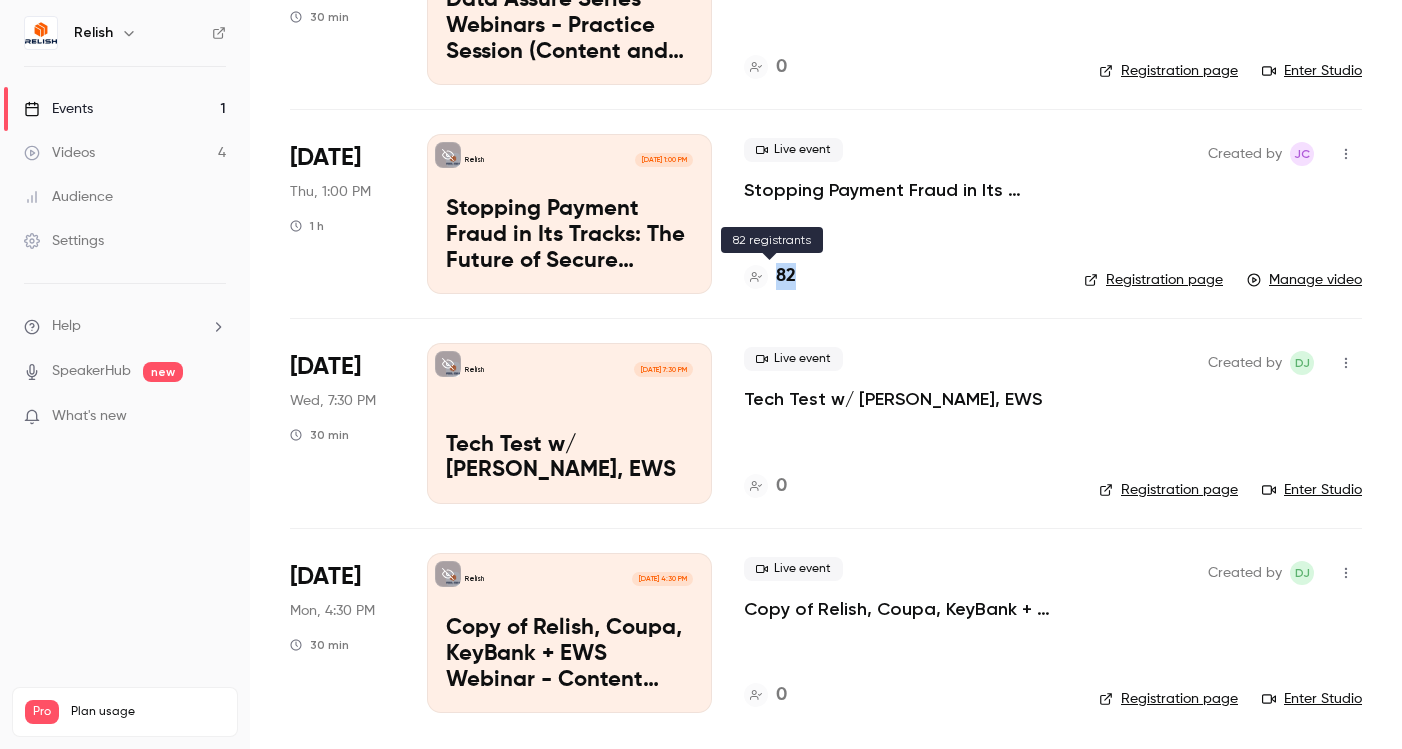 drag, startPoint x: 824, startPoint y: 269, endPoint x: 759, endPoint y: 269, distance: 65 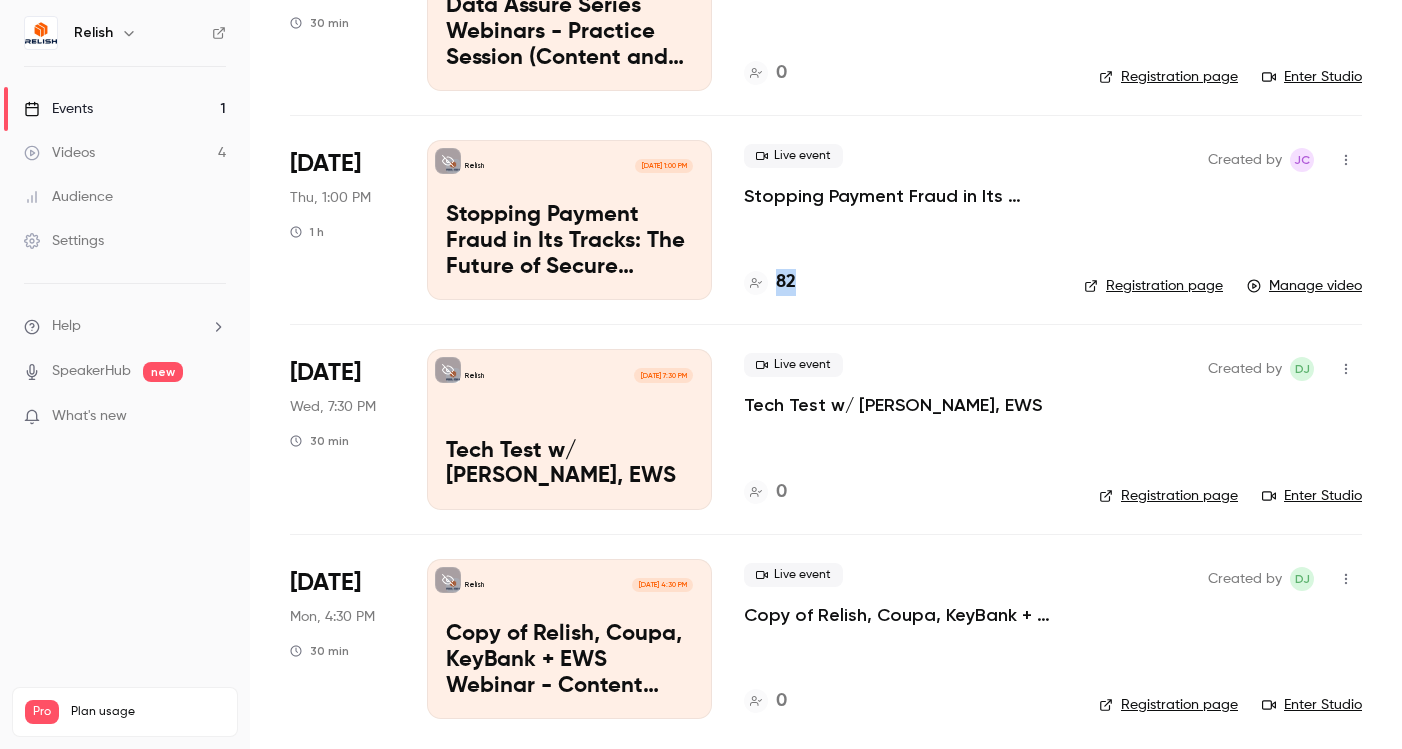 scroll, scrollTop: 1294, scrollLeft: 0, axis: vertical 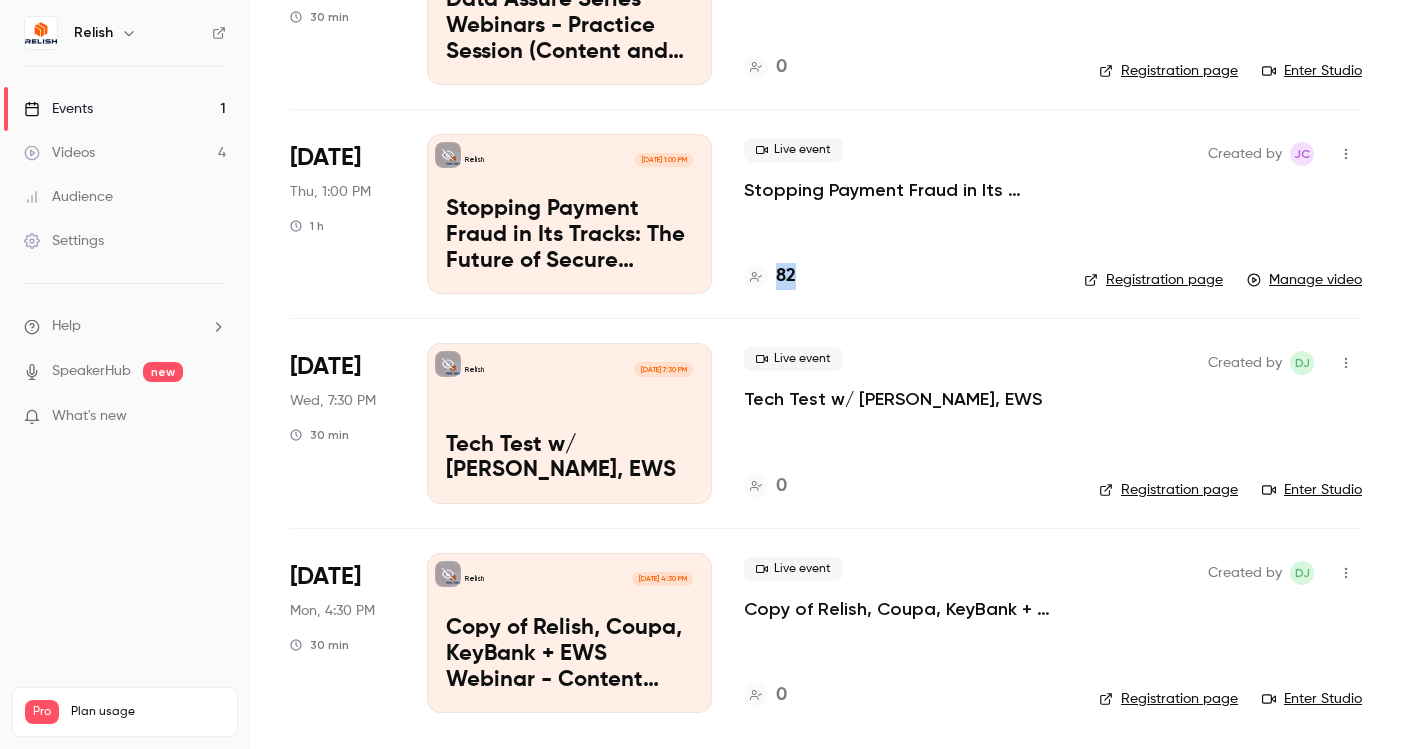 click on "Copy of Relish, Coupa, KeyBank + EWS Webinar - Content Alignment and Logistics ([PERSON_NAME], [PERSON_NAME] and [PERSON_NAME])" at bounding box center (569, 654) 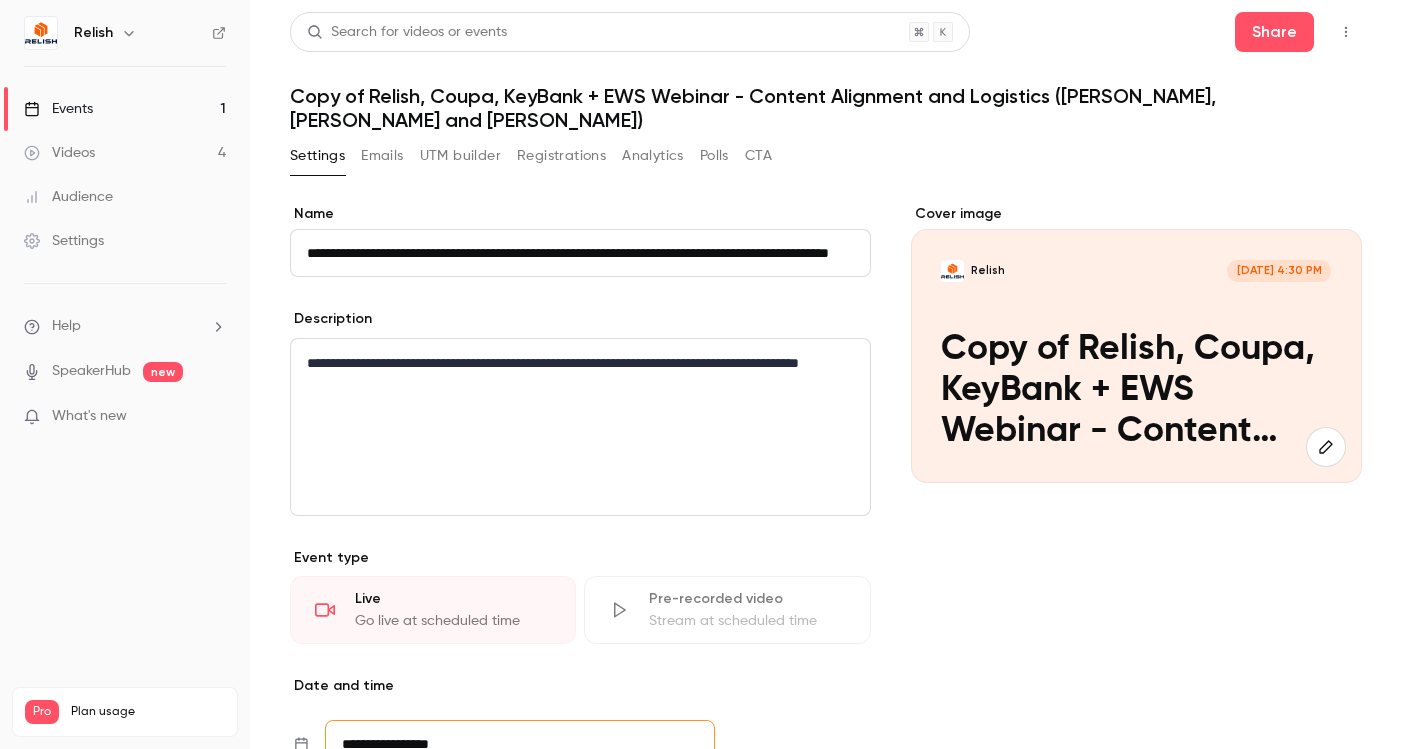 scroll, scrollTop: 0, scrollLeft: 142, axis: horizontal 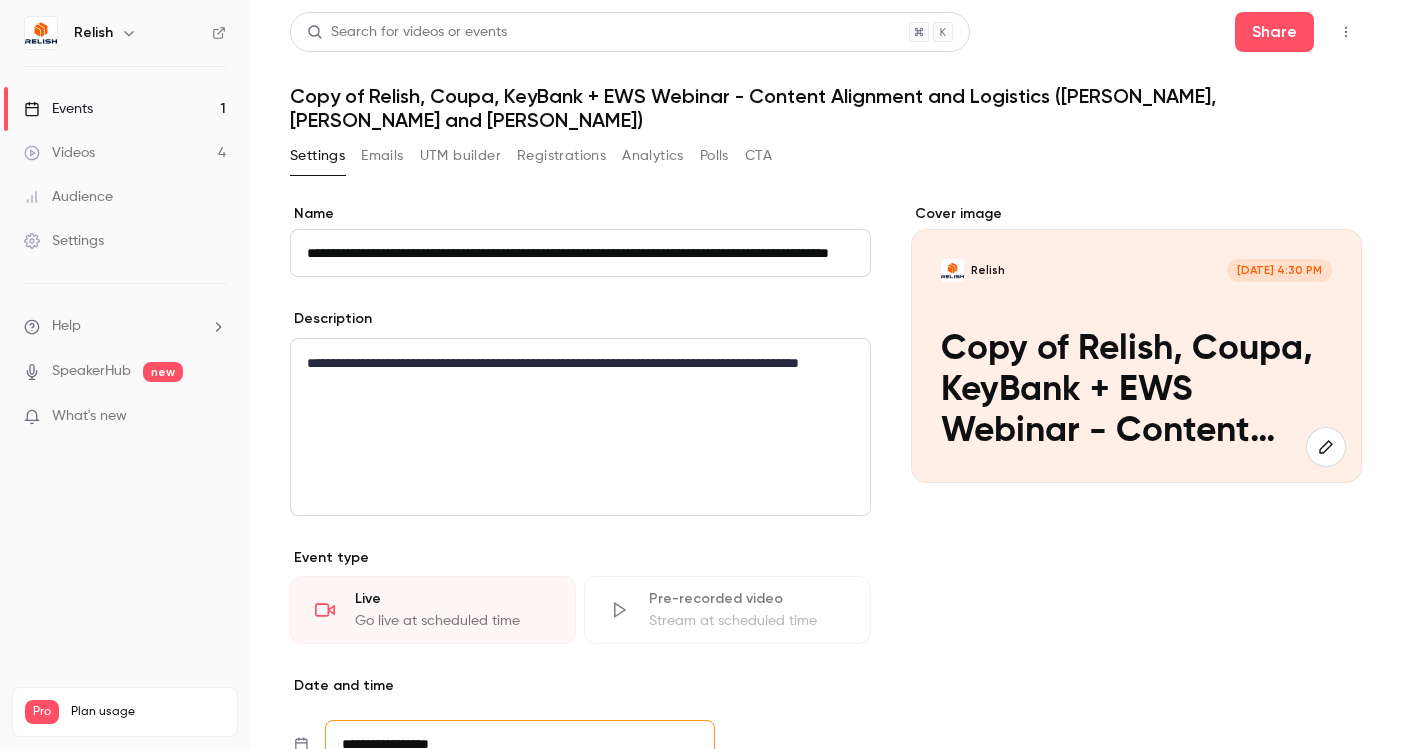 click on "**********" at bounding box center (580, 253) 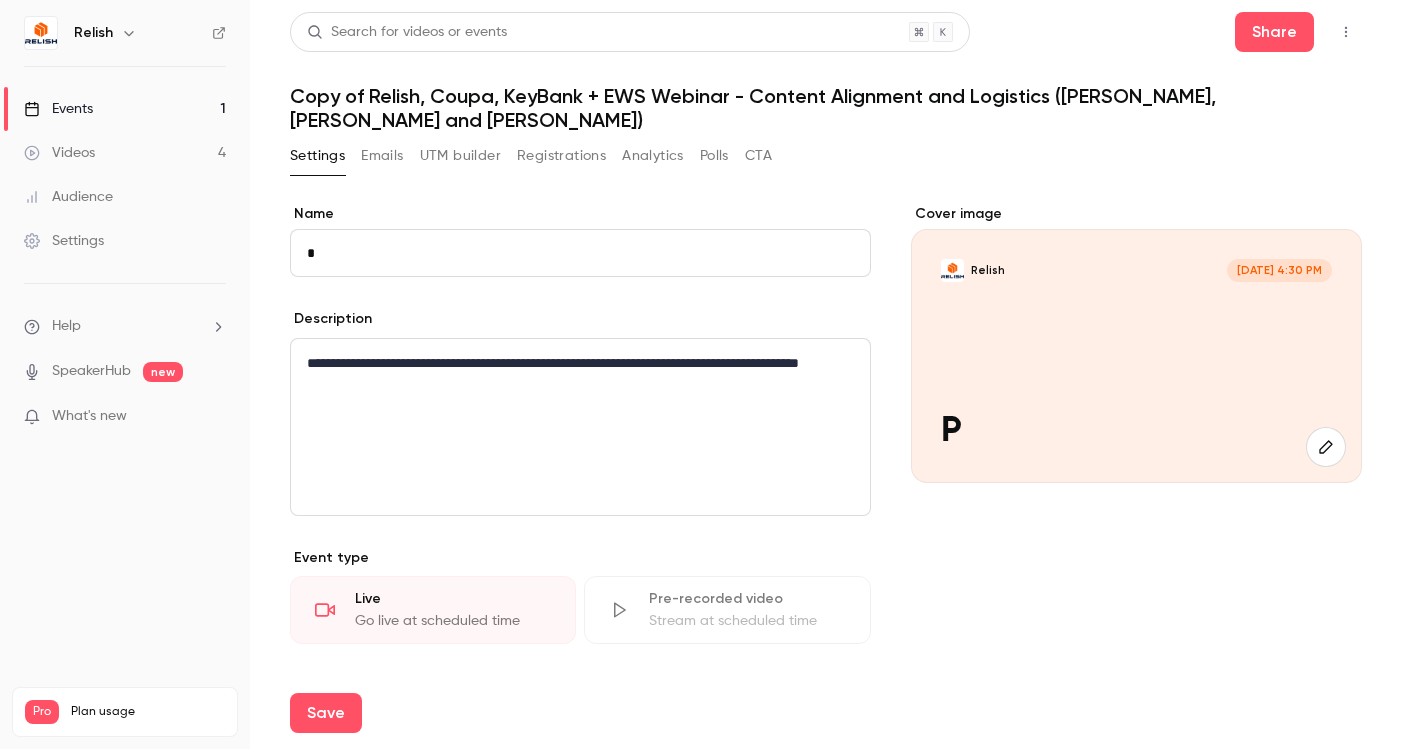 scroll, scrollTop: 0, scrollLeft: 0, axis: both 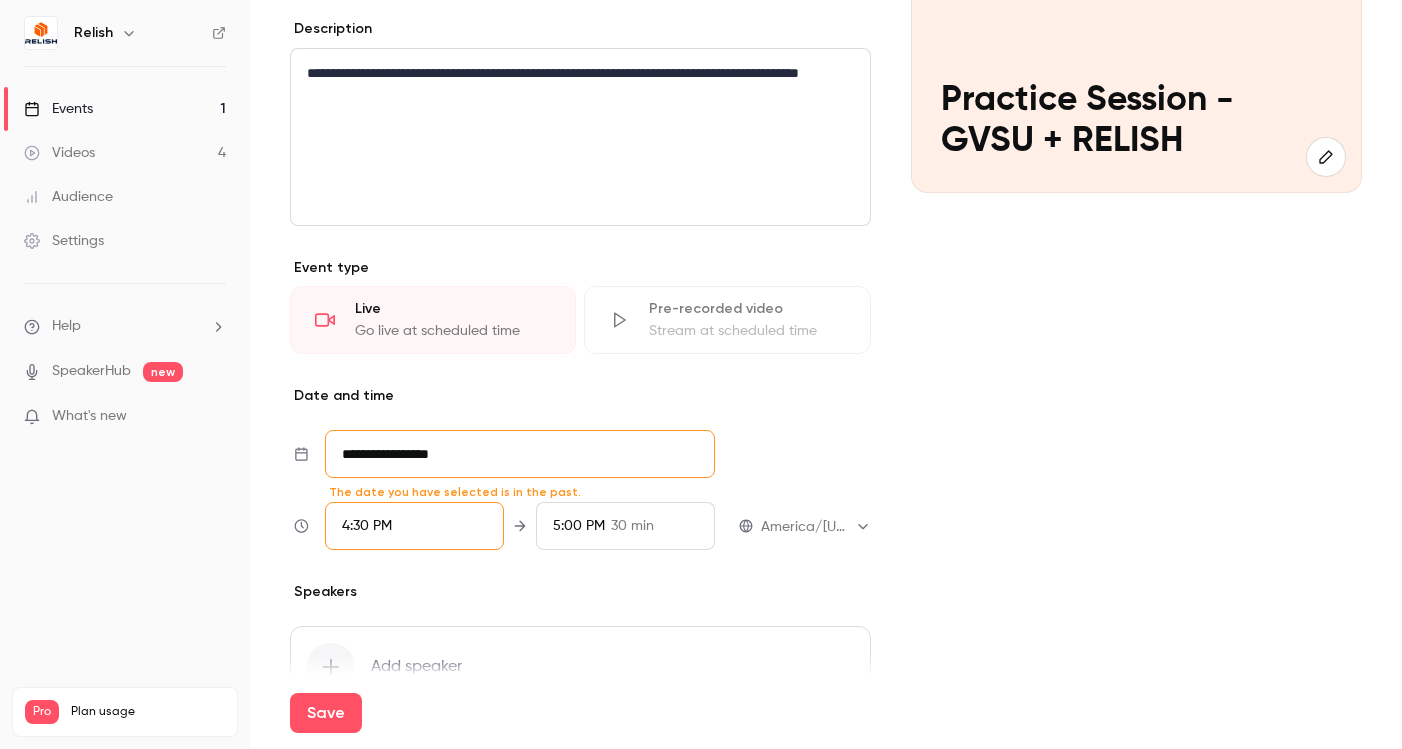 type on "**********" 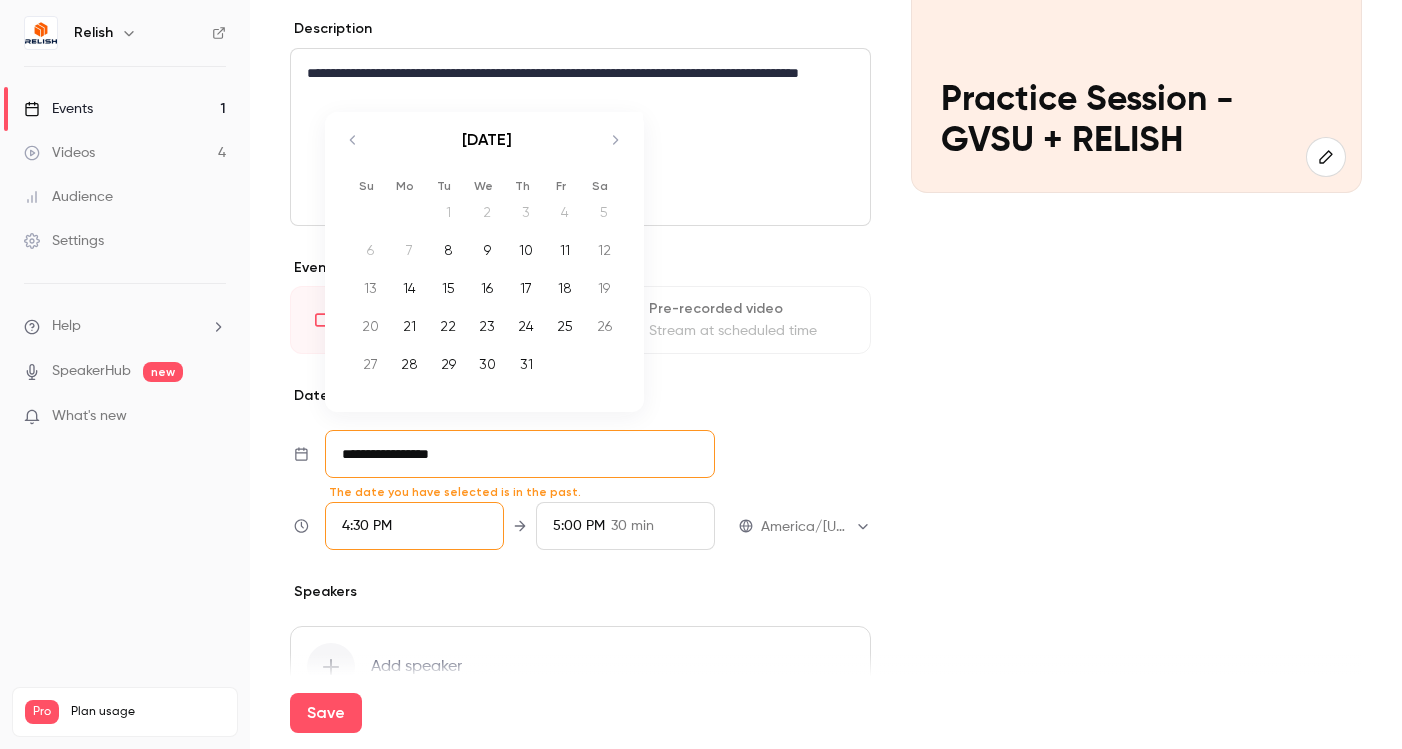 click on "14" at bounding box center [409, 288] 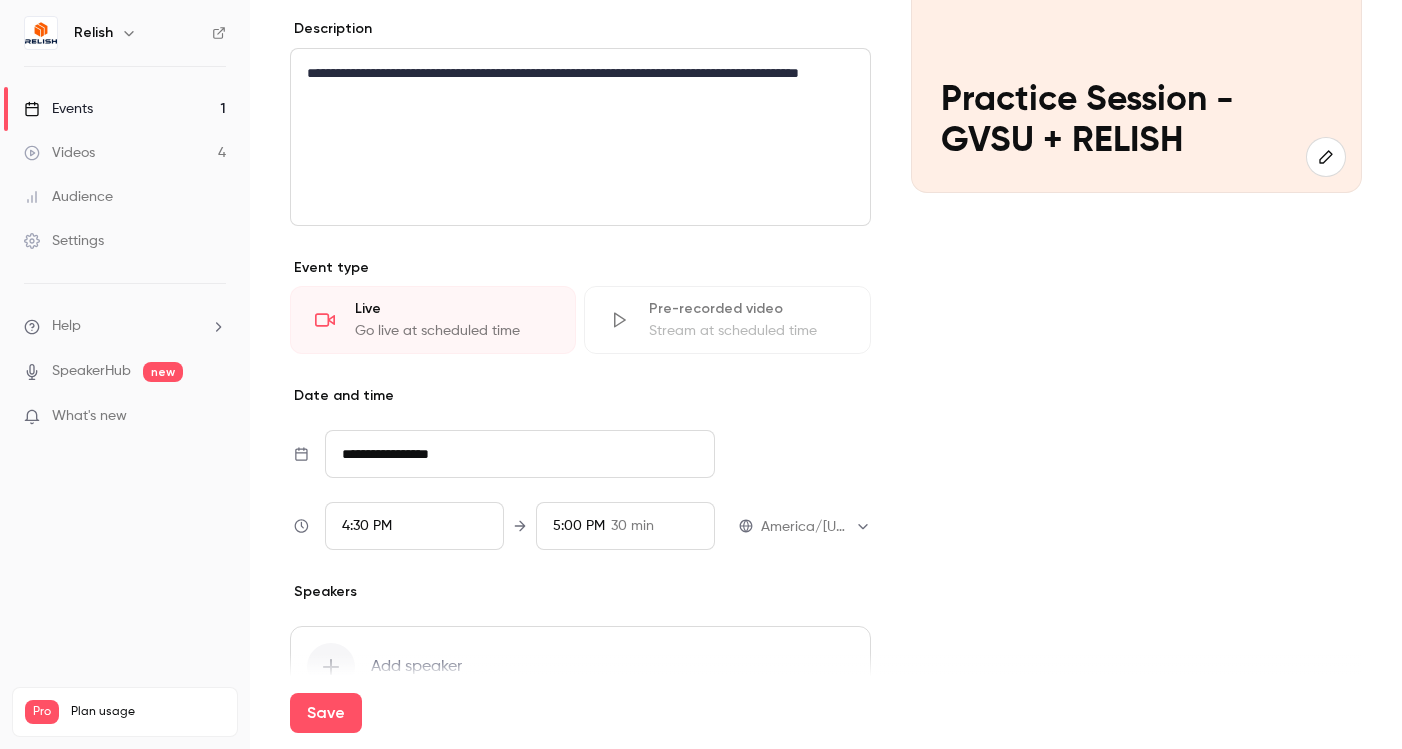 click on "4:30 PM" at bounding box center (414, 526) 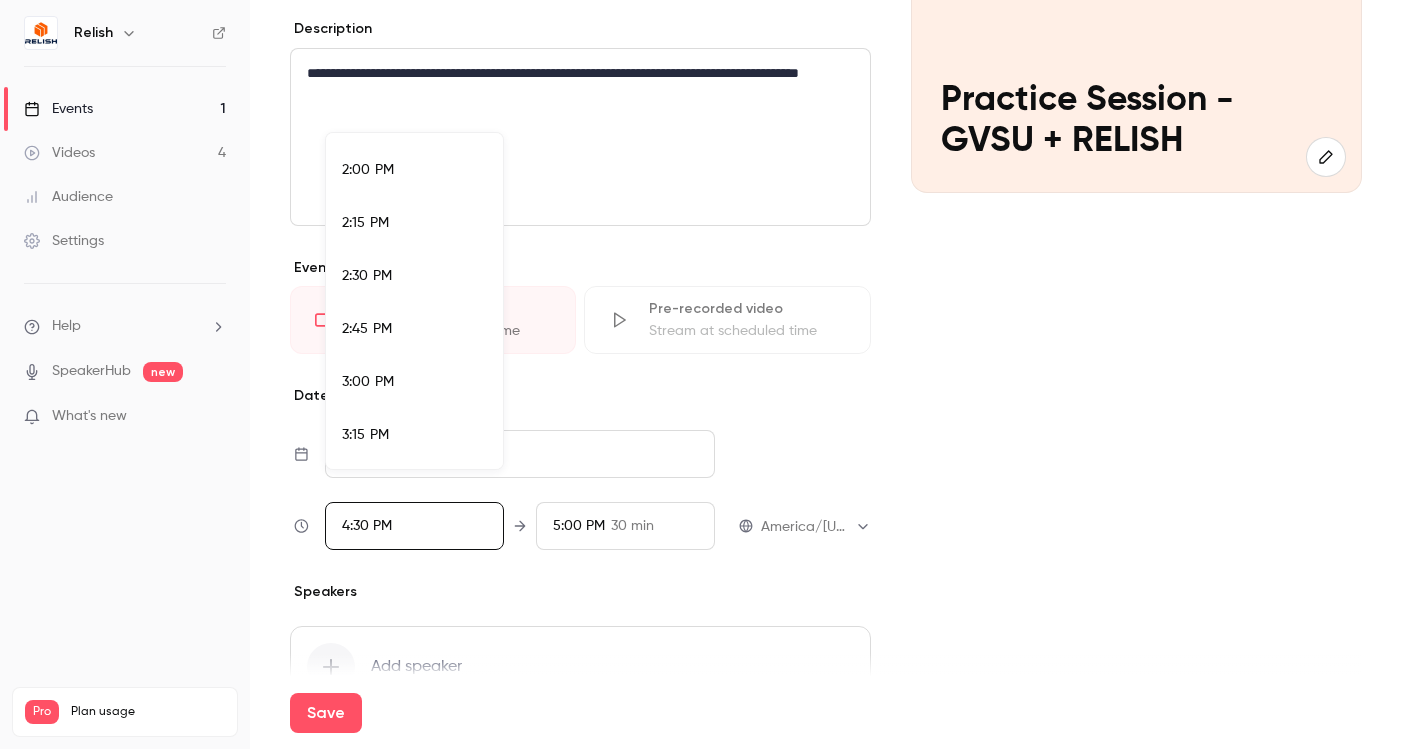 scroll, scrollTop: 2953, scrollLeft: 0, axis: vertical 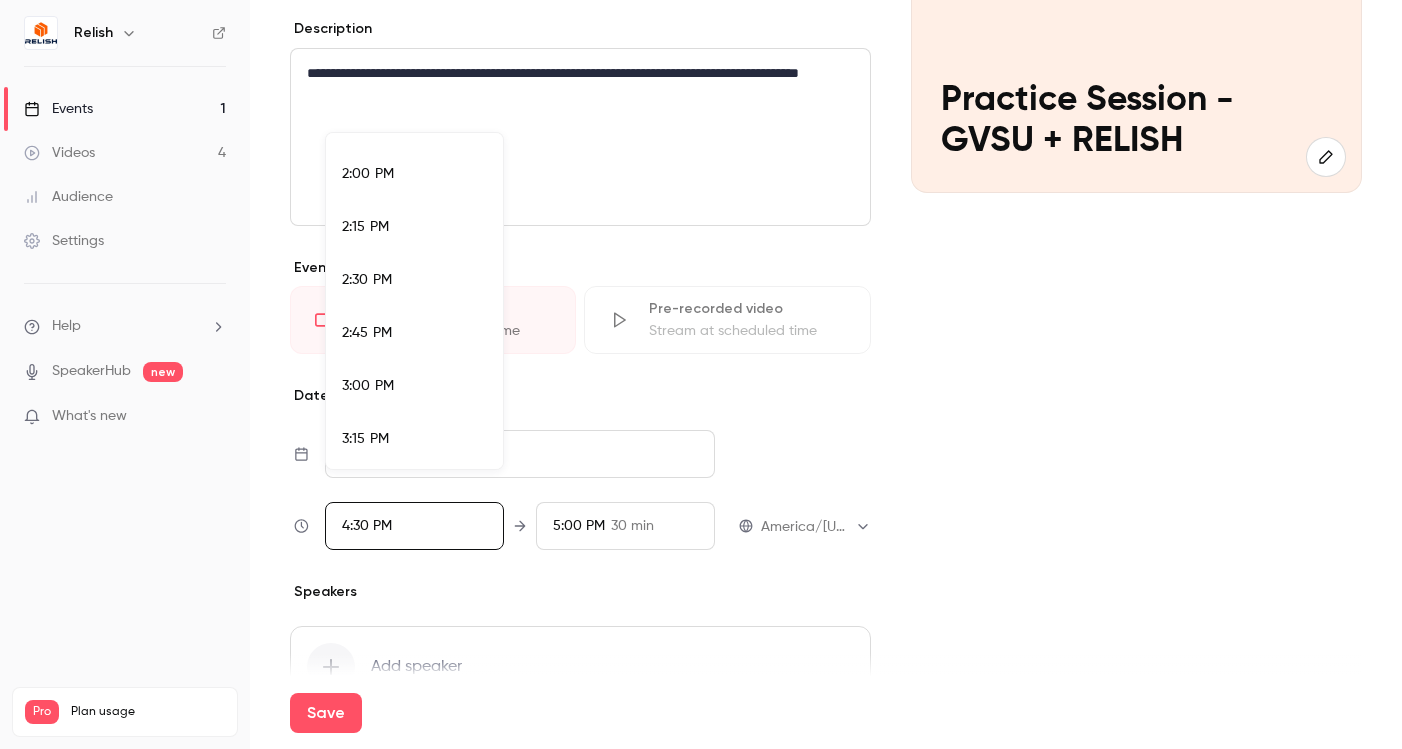 click on "2:00 PM" at bounding box center (414, 174) 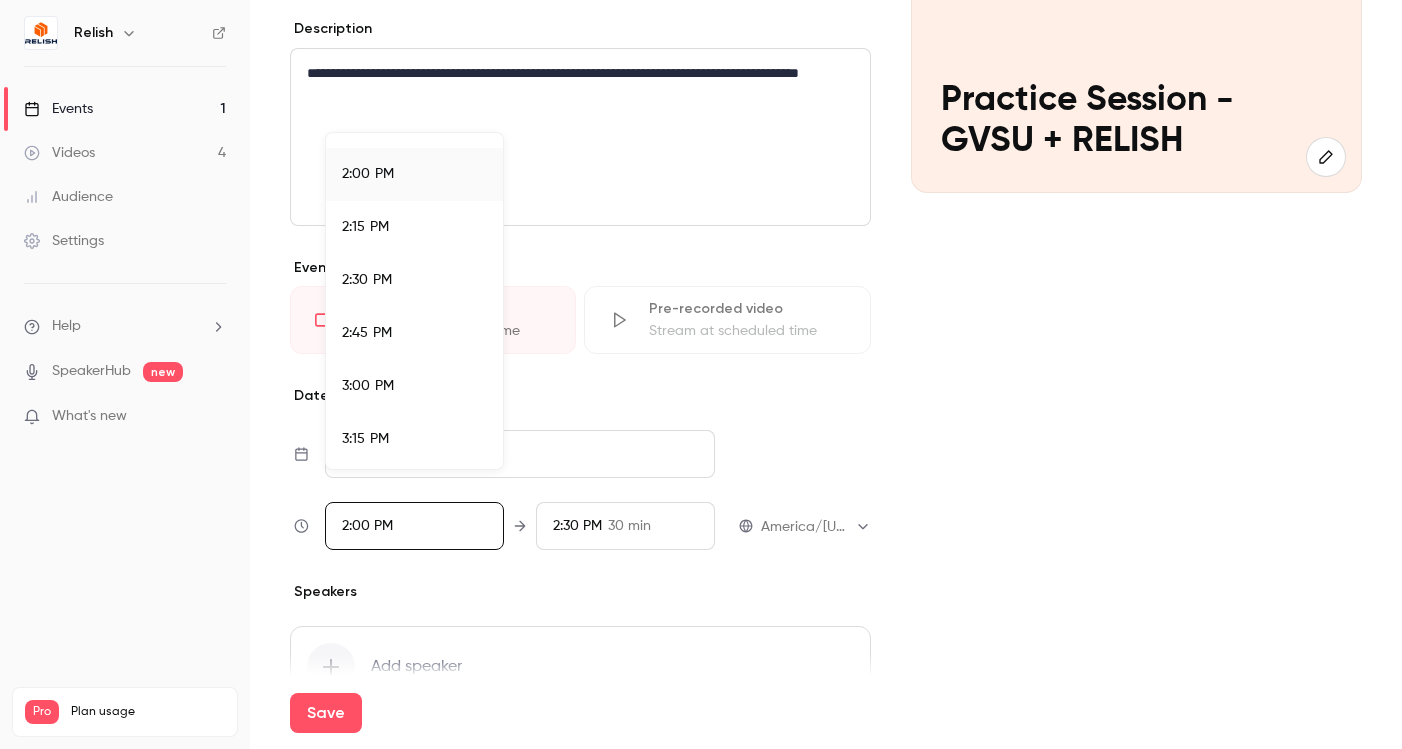 click at bounding box center [701, 374] 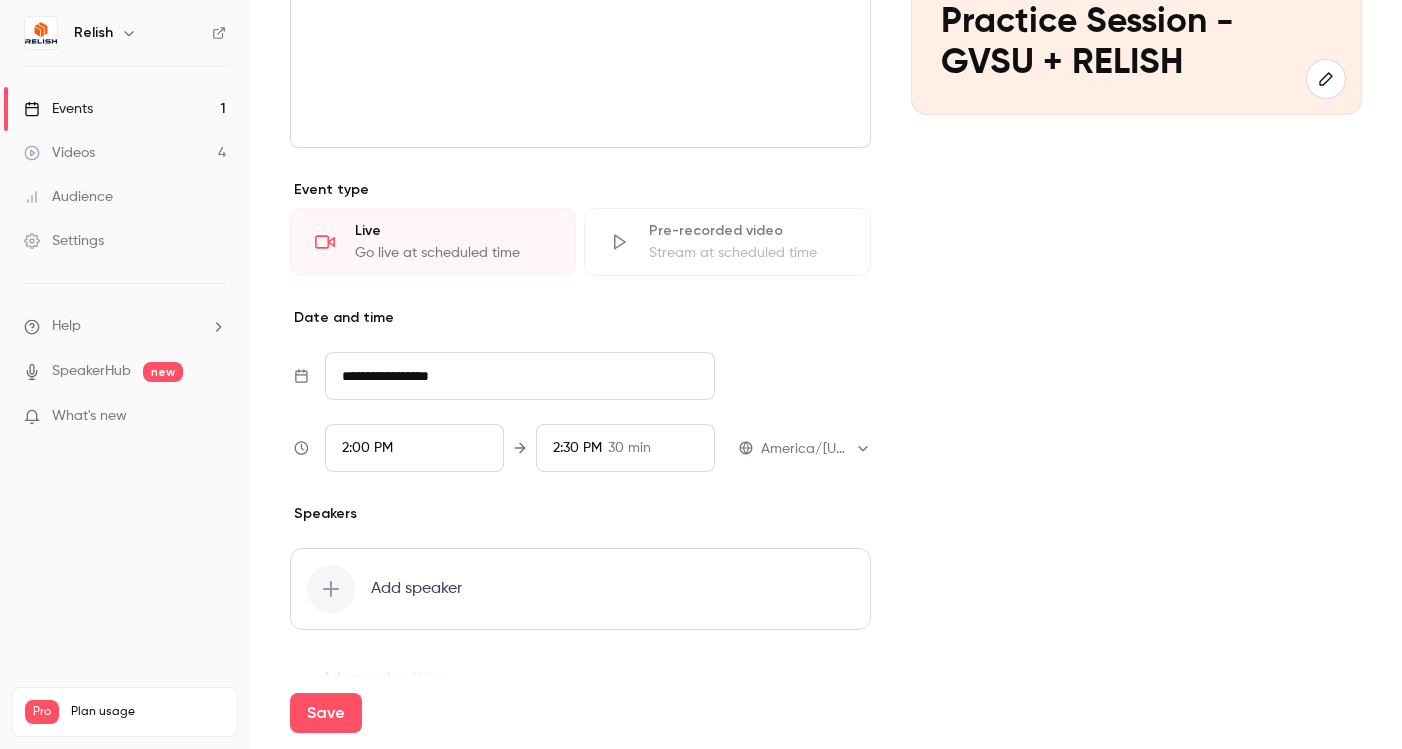 scroll, scrollTop: 393, scrollLeft: 0, axis: vertical 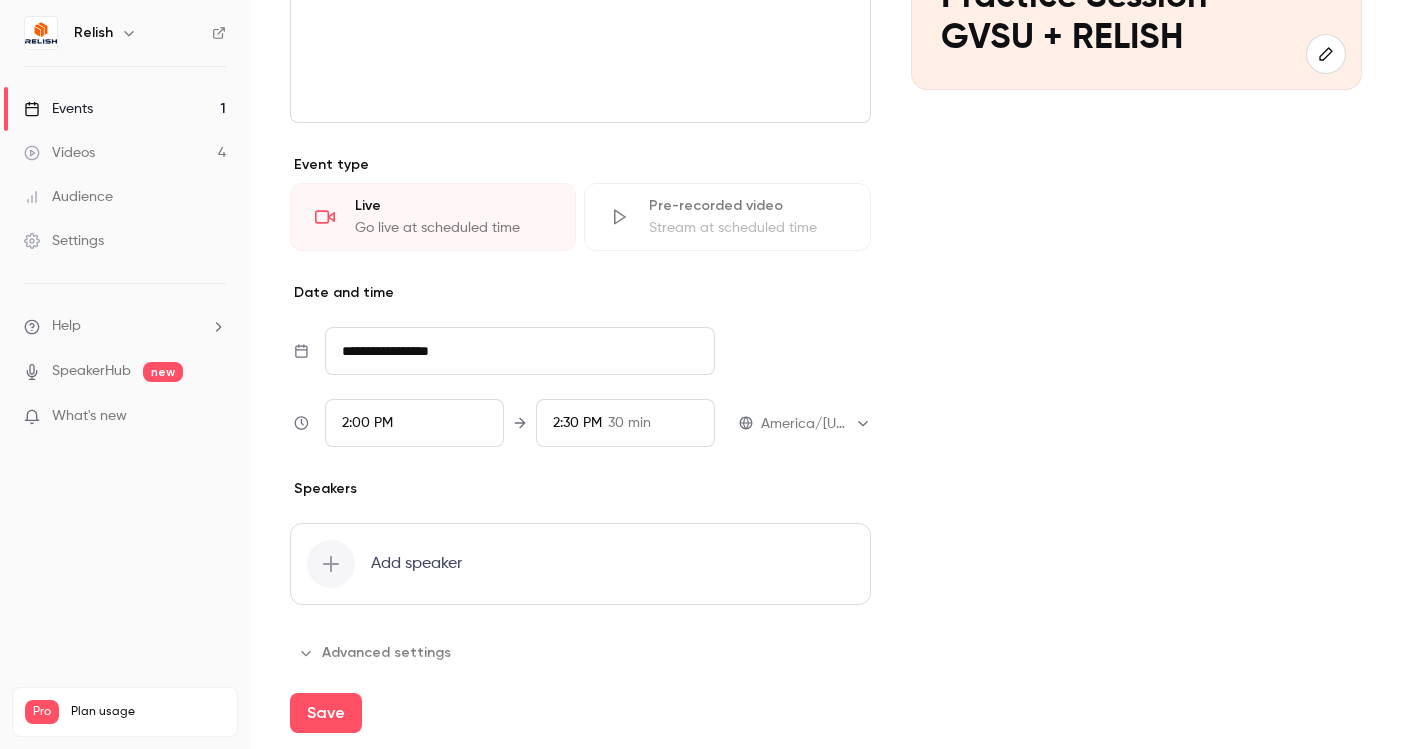 click on "Save" at bounding box center [326, 713] 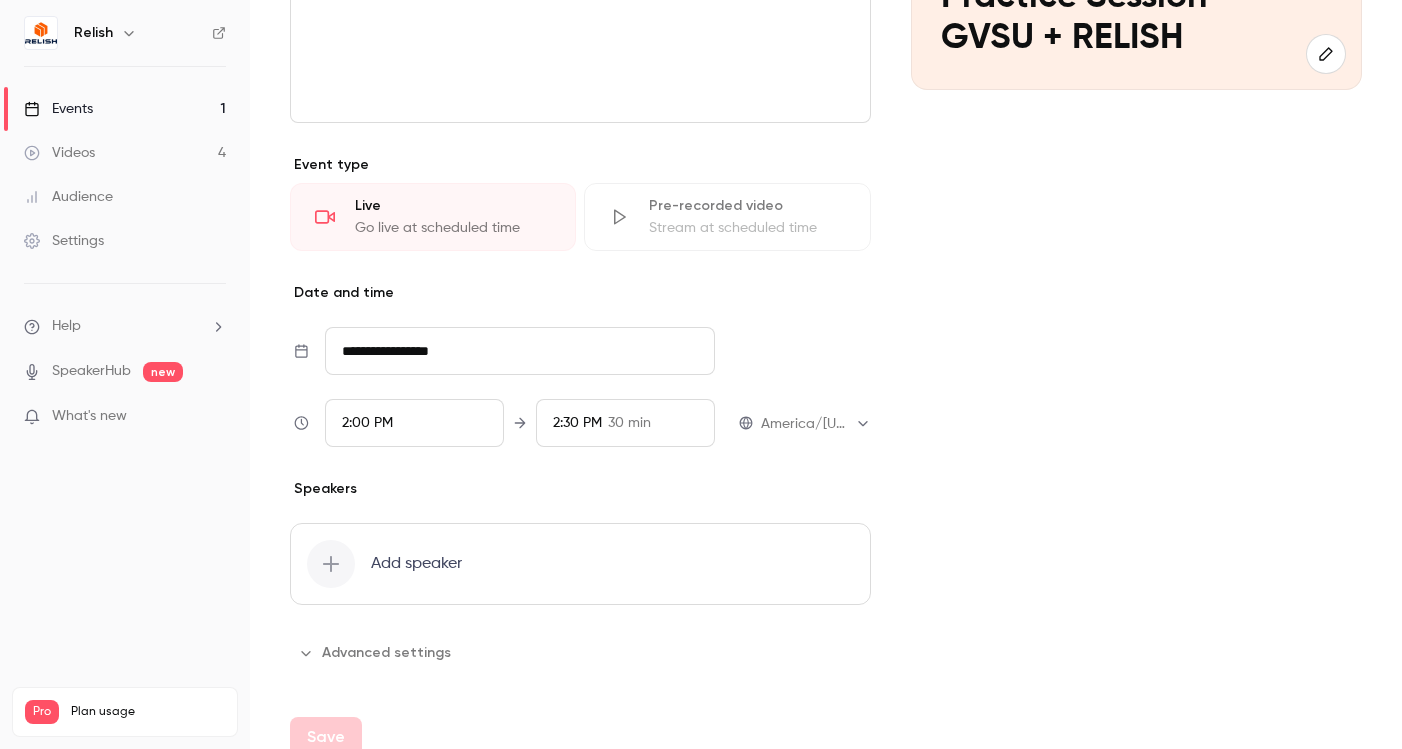 type on "**********" 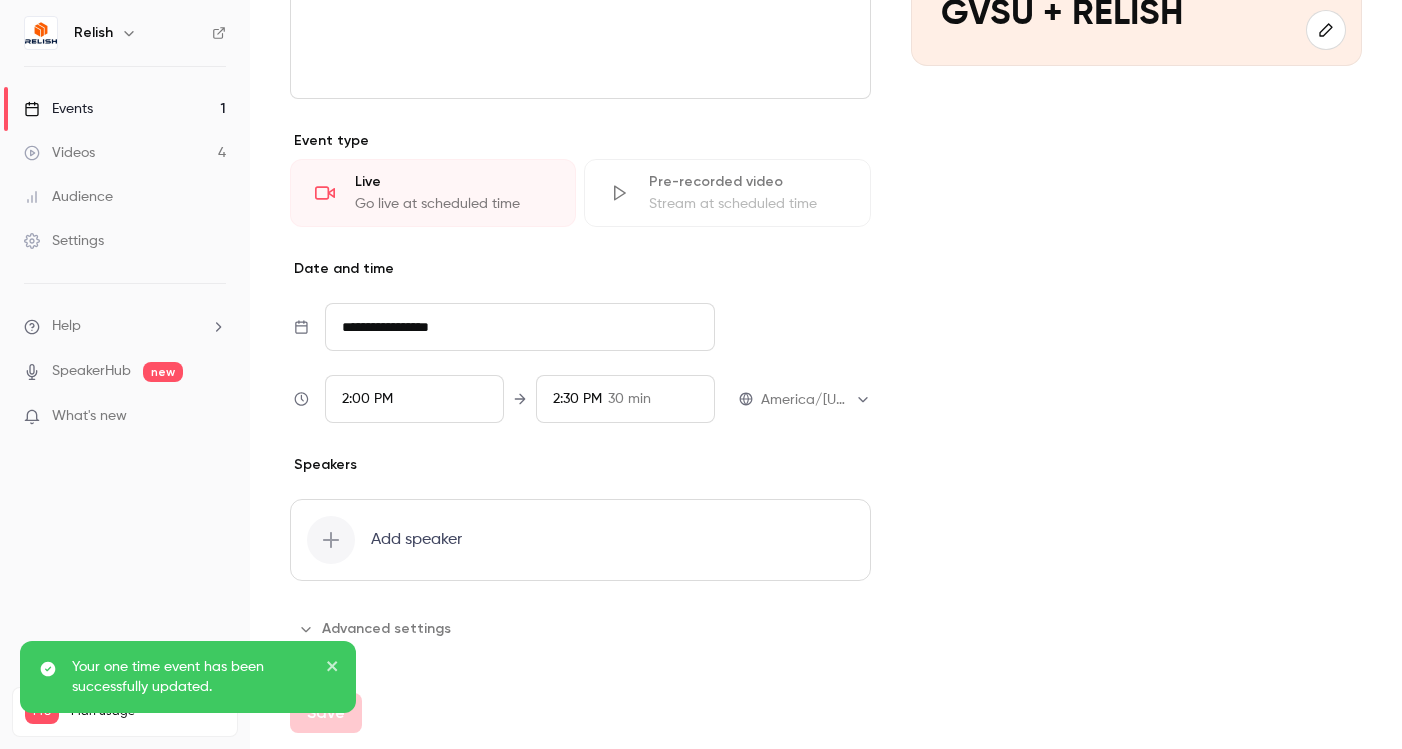 click on "2:30 PM" at bounding box center (577, 399) 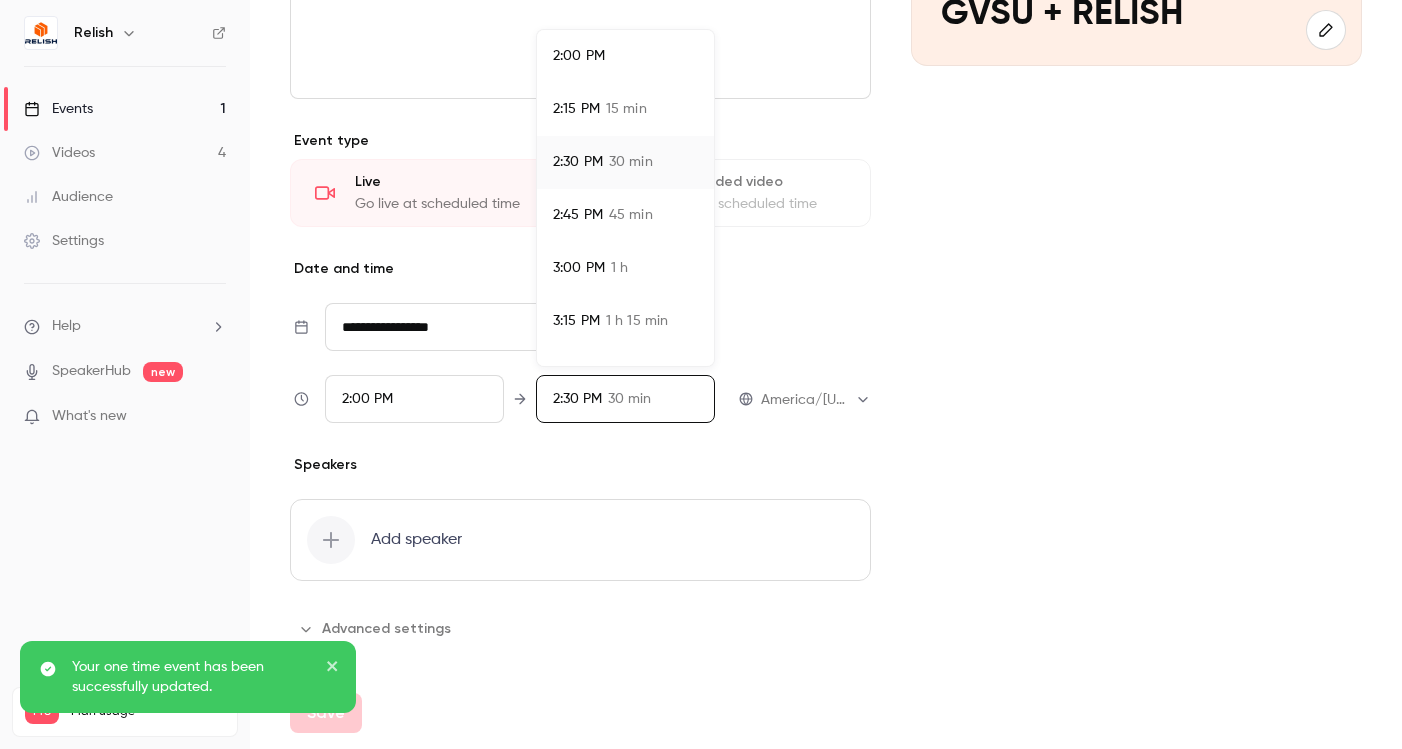 click on "45 min" at bounding box center (631, 215) 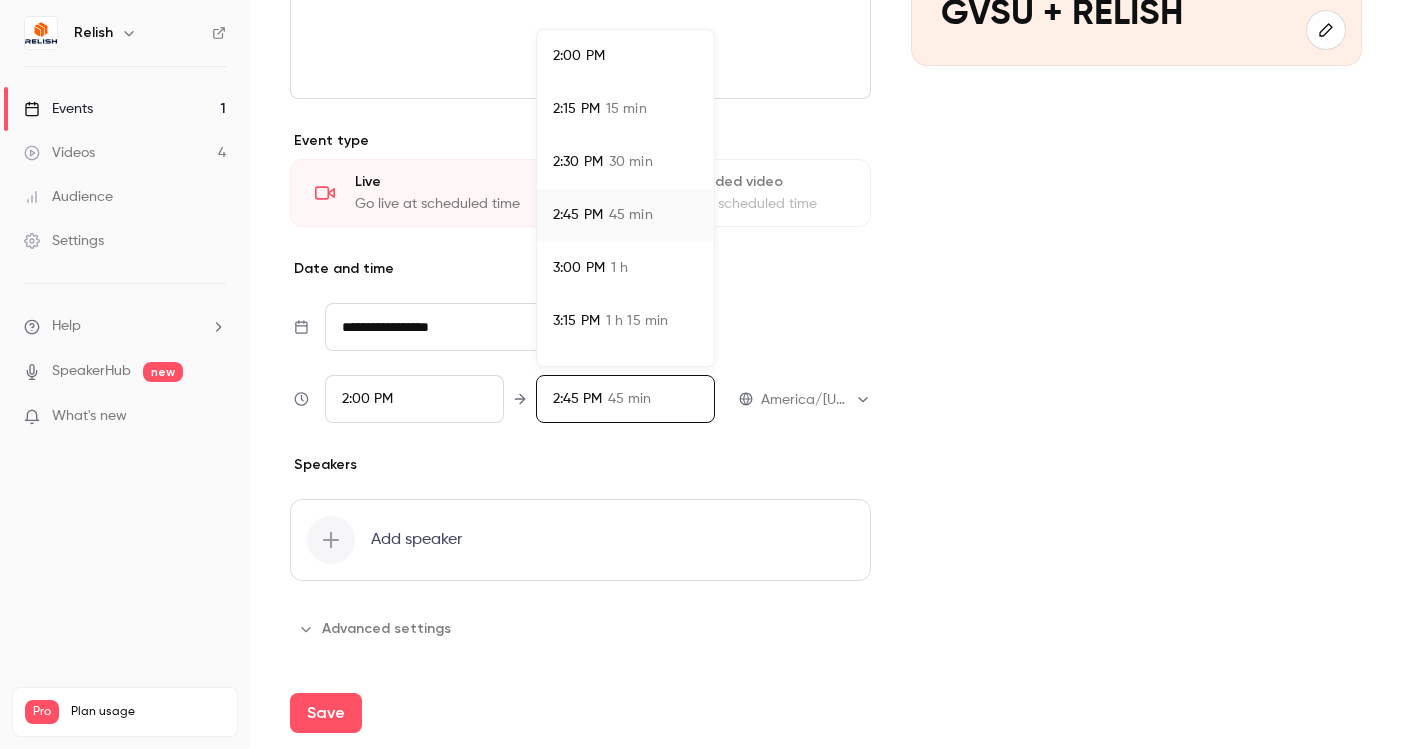 click on "Your one time event has been successfully updated." at bounding box center (188, 685) 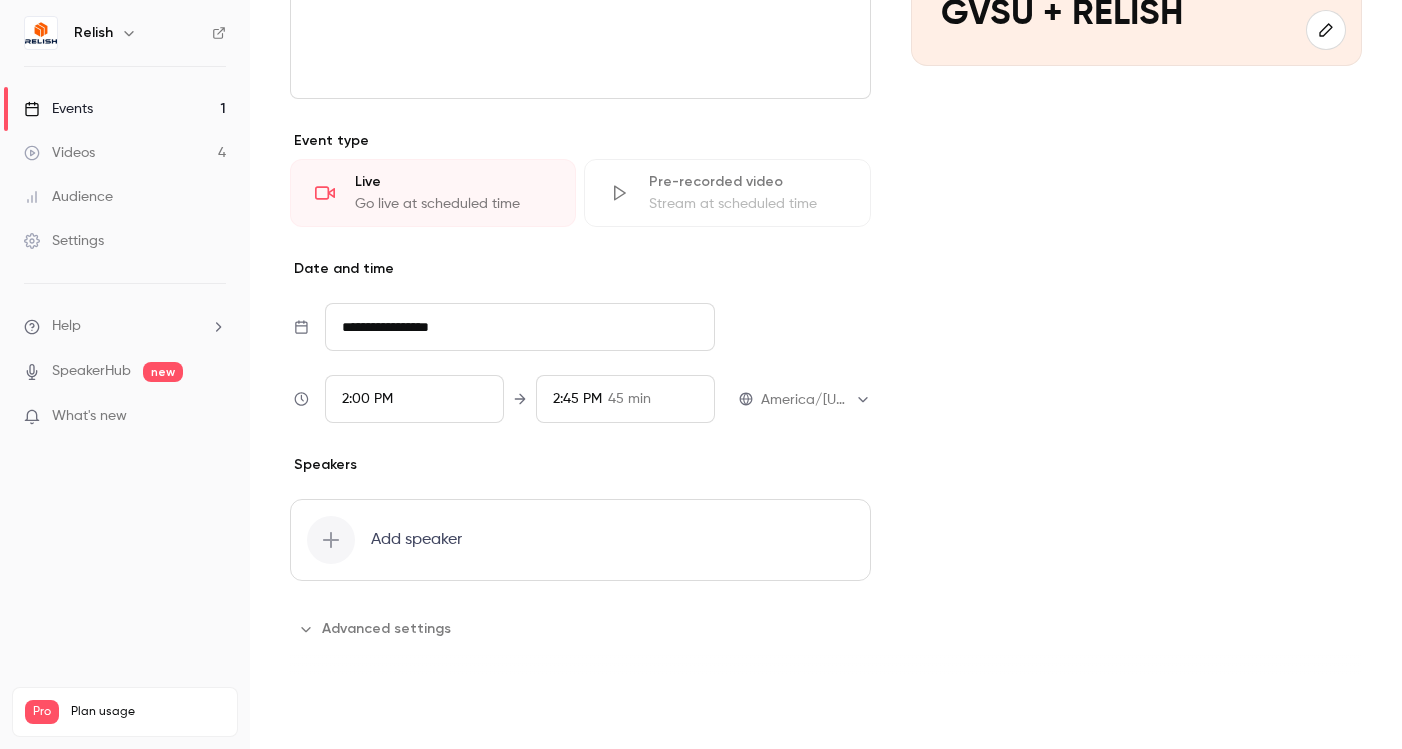 click on "Save" at bounding box center [326, 713] 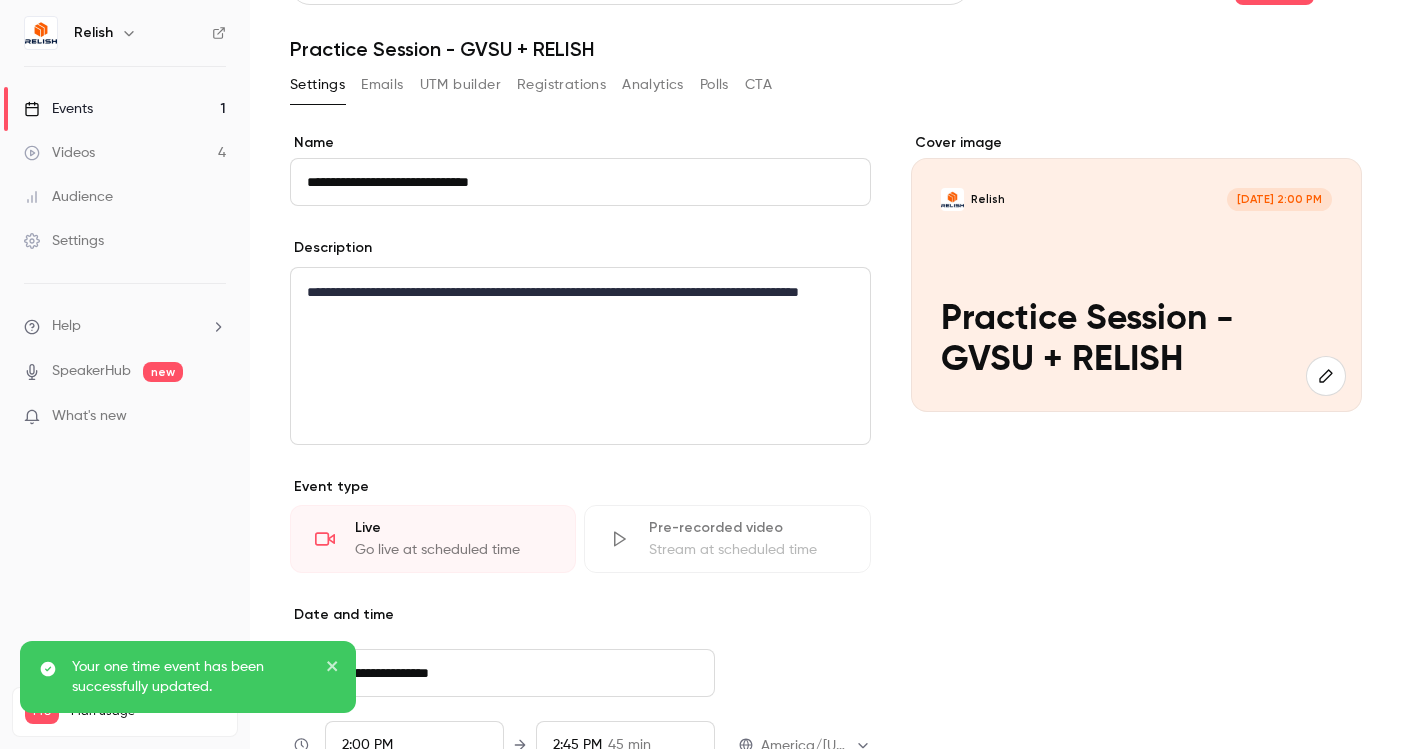 scroll, scrollTop: 0, scrollLeft: 0, axis: both 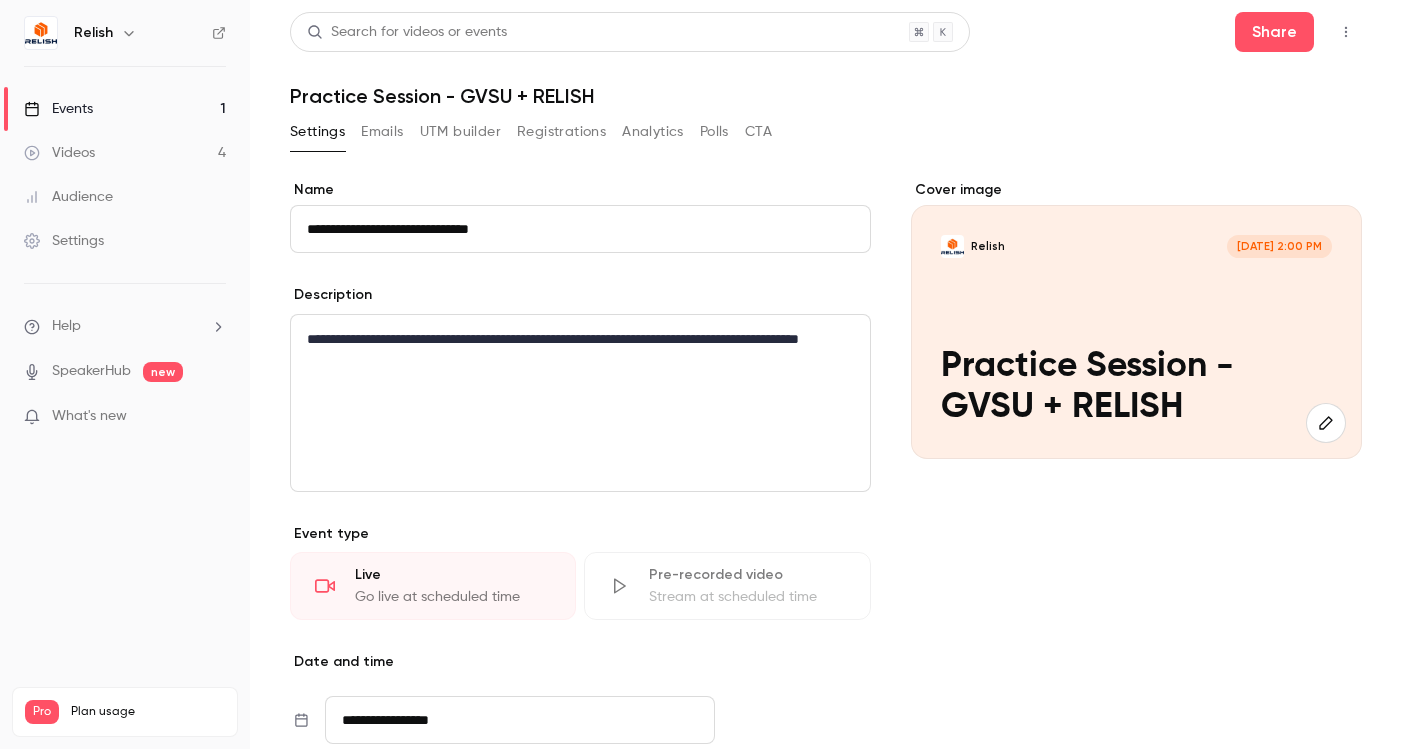 click on "Events 1" at bounding box center [125, 109] 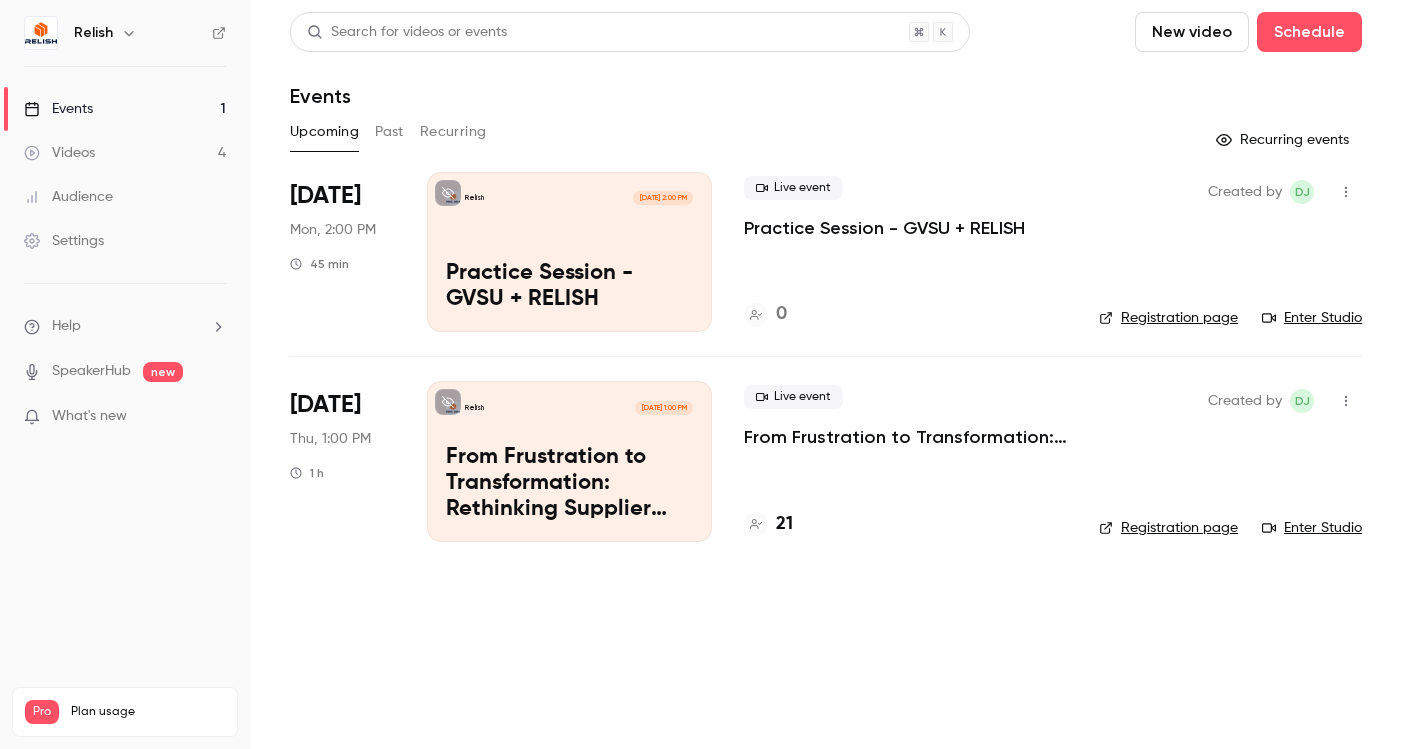 click at bounding box center (1346, 192) 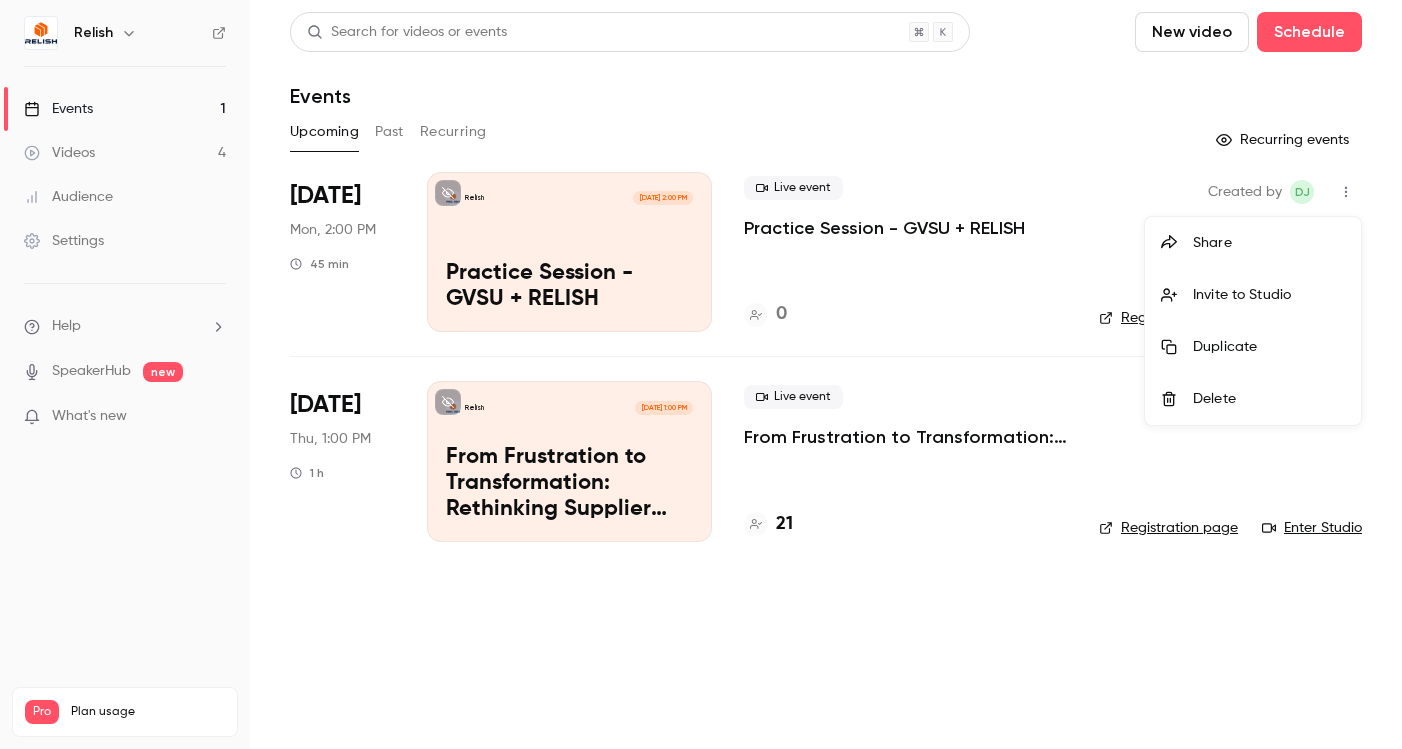 click on "Invite to Studio" at bounding box center [1253, 295] 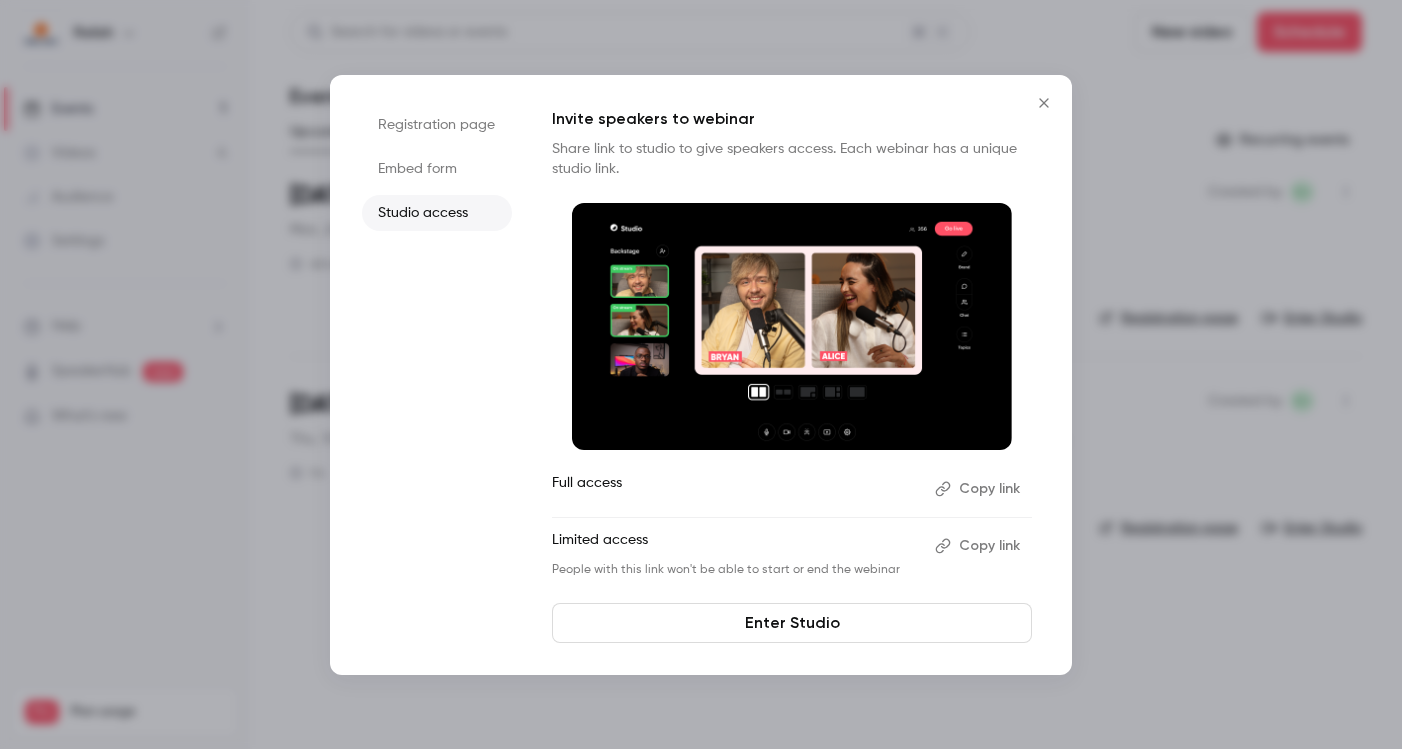 click on "Copy link" at bounding box center (979, 546) 